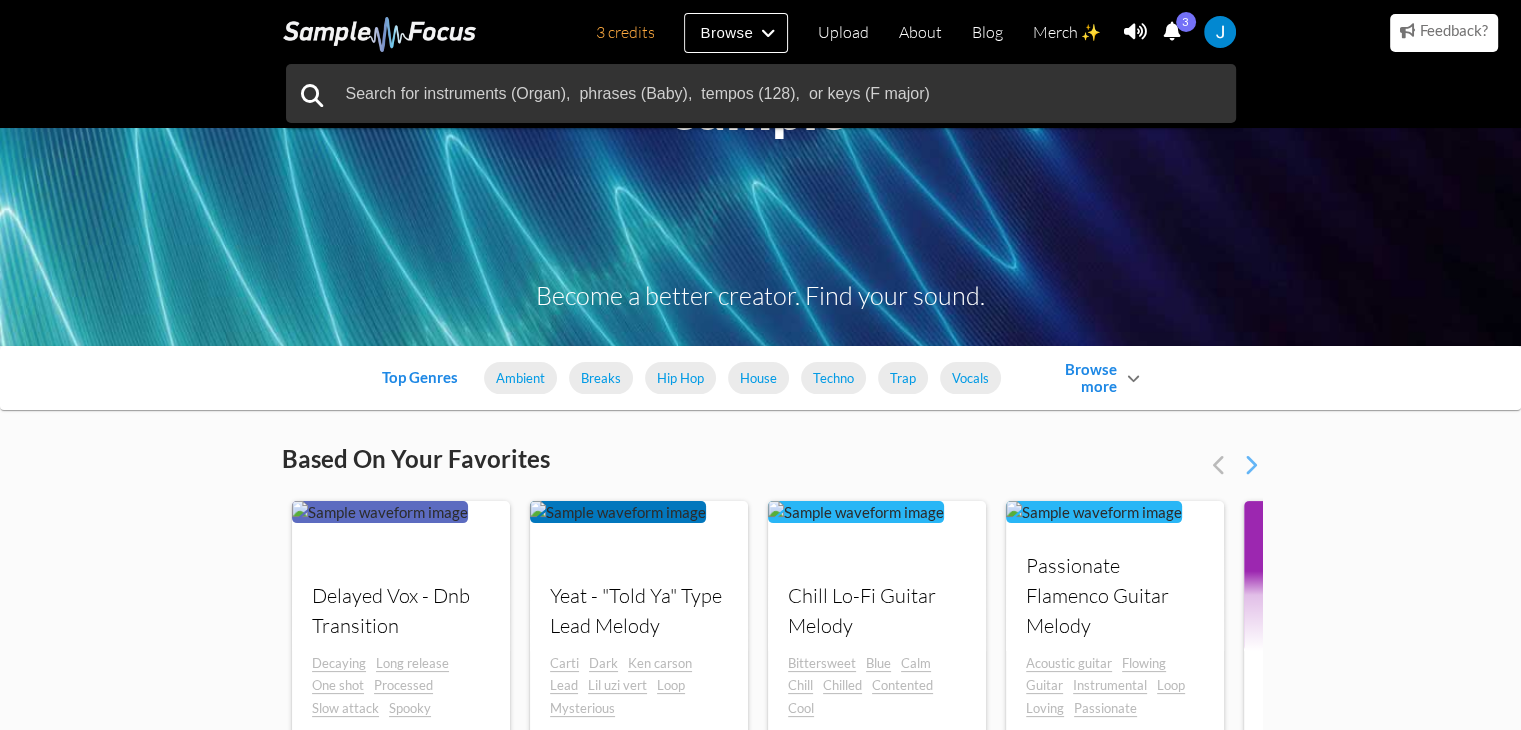 scroll, scrollTop: 412, scrollLeft: 0, axis: vertical 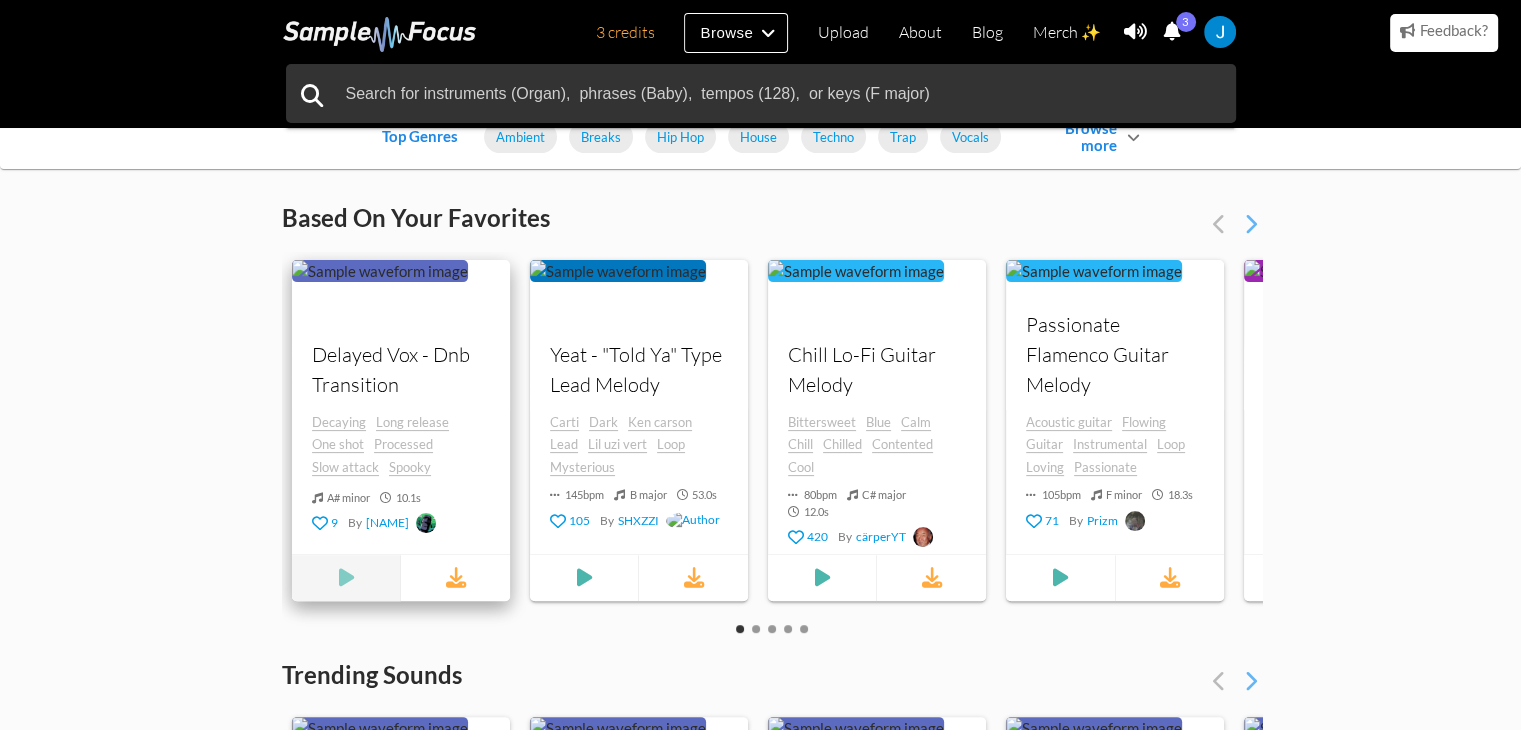 click at bounding box center (346, 578) 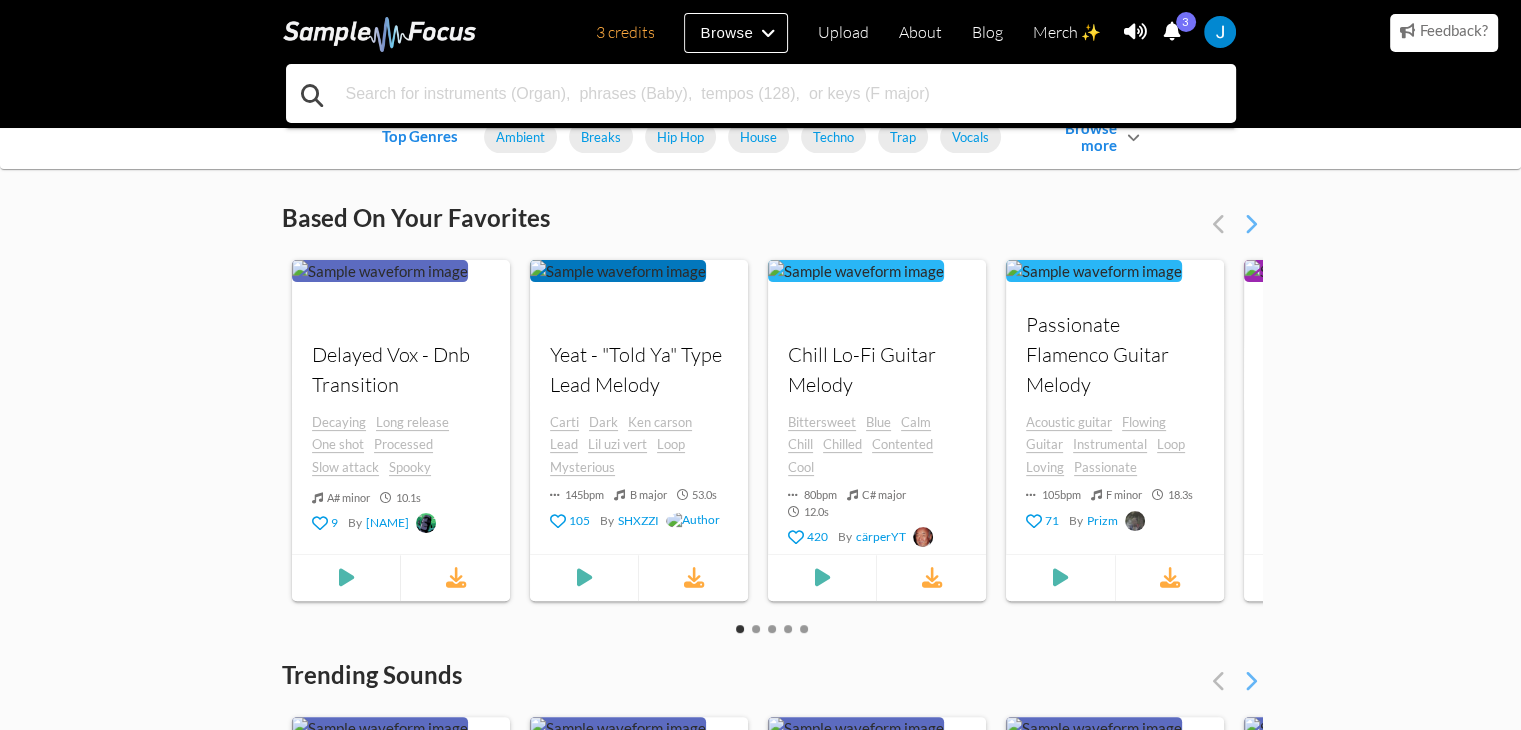 click at bounding box center (761, 93) 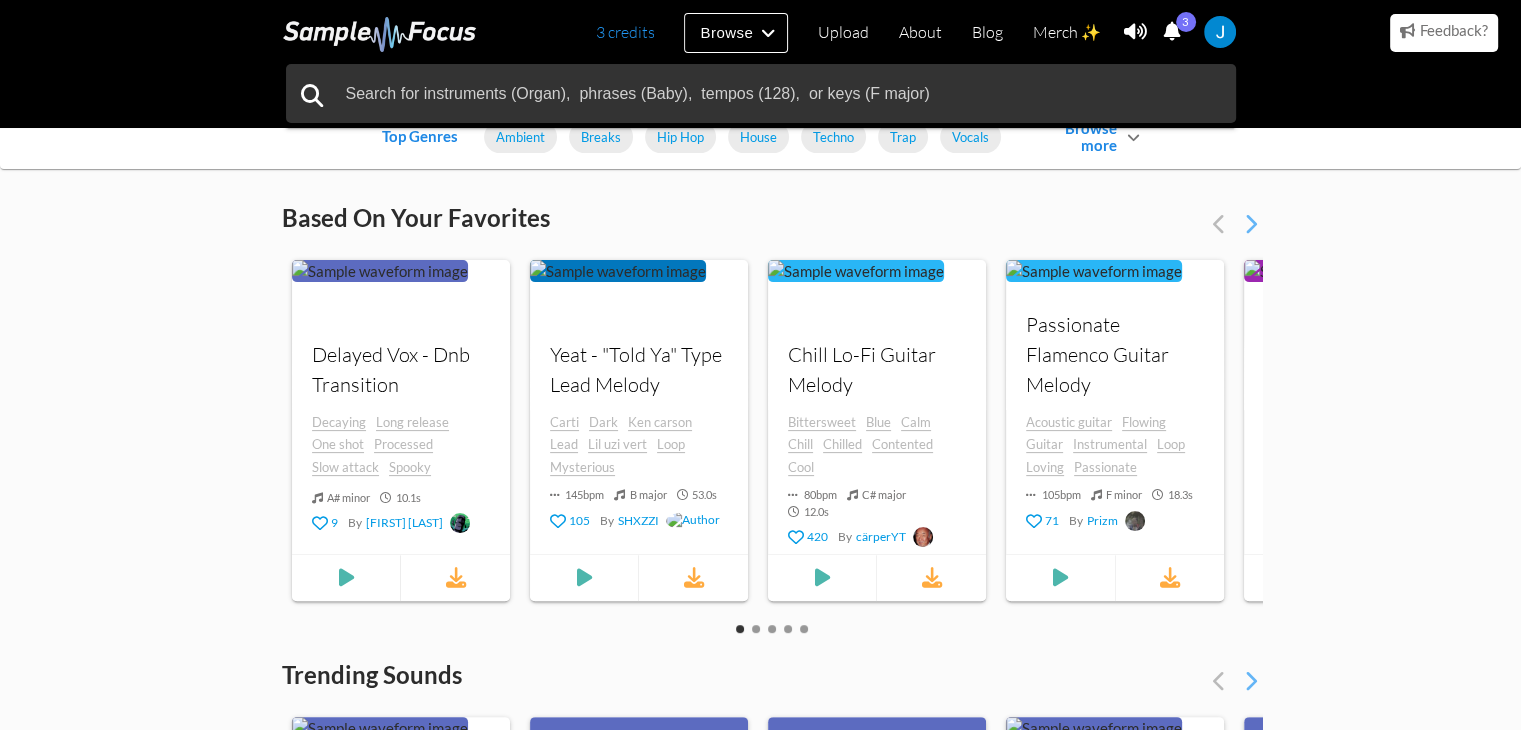 scroll, scrollTop: 100, scrollLeft: 0, axis: vertical 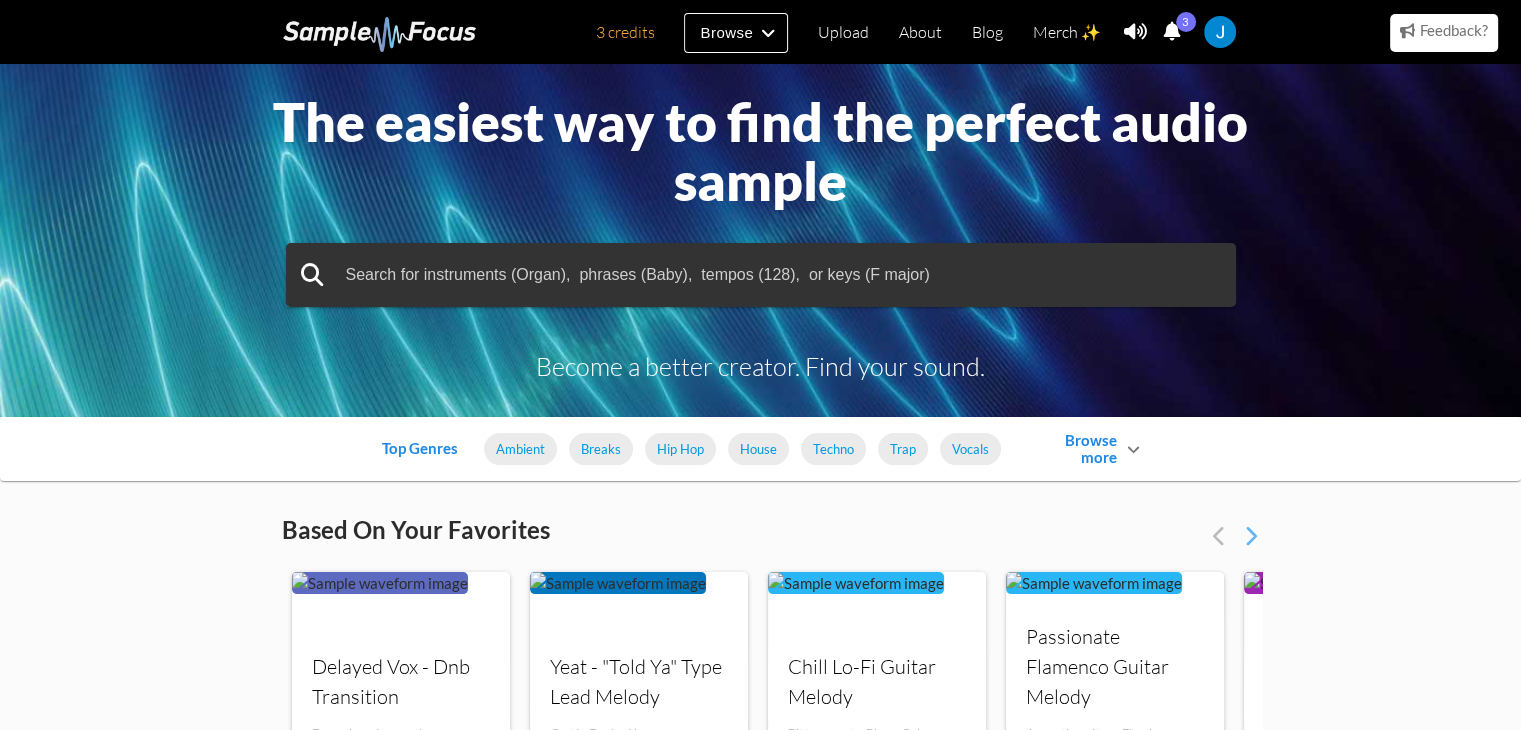 click at bounding box center (1172, 31) 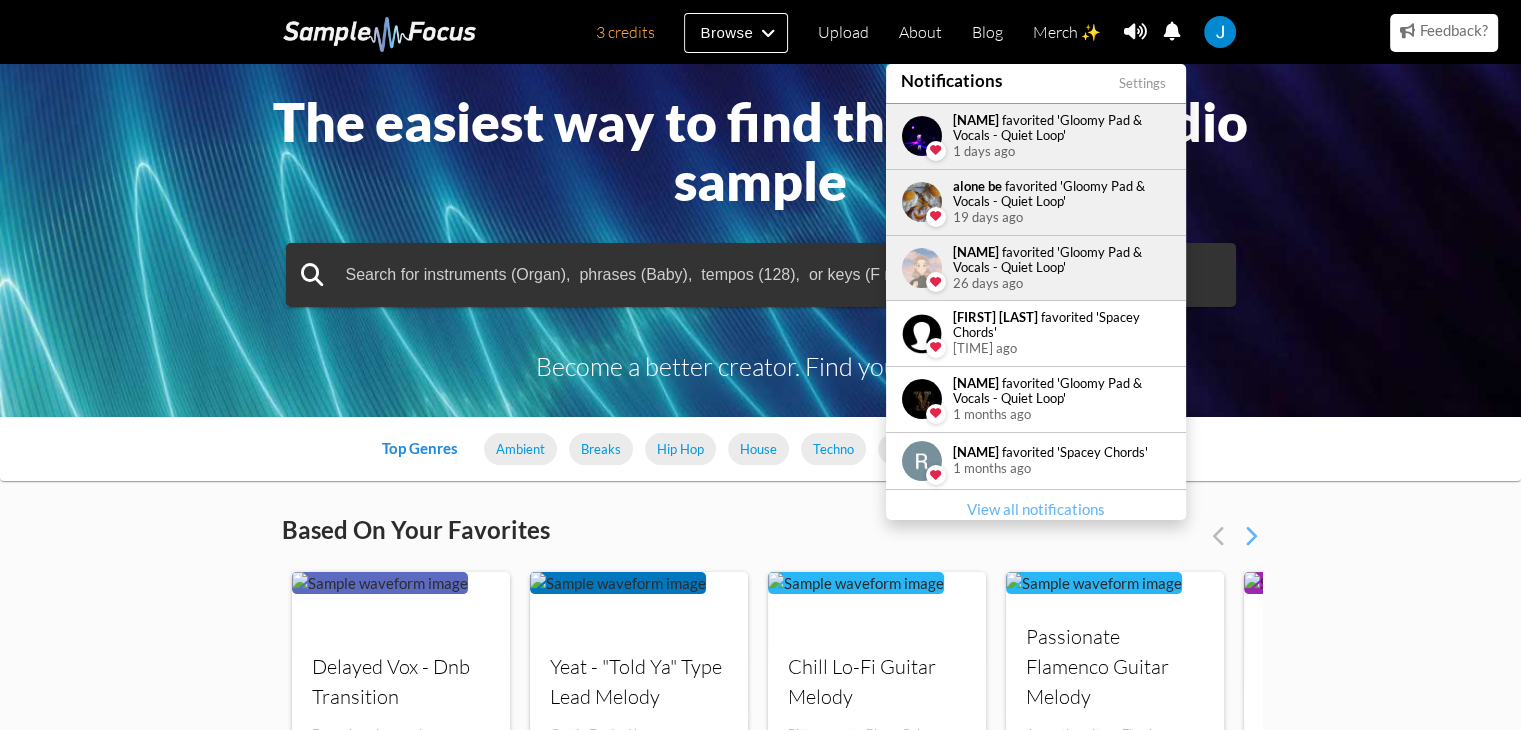 click at bounding box center (1220, 32) 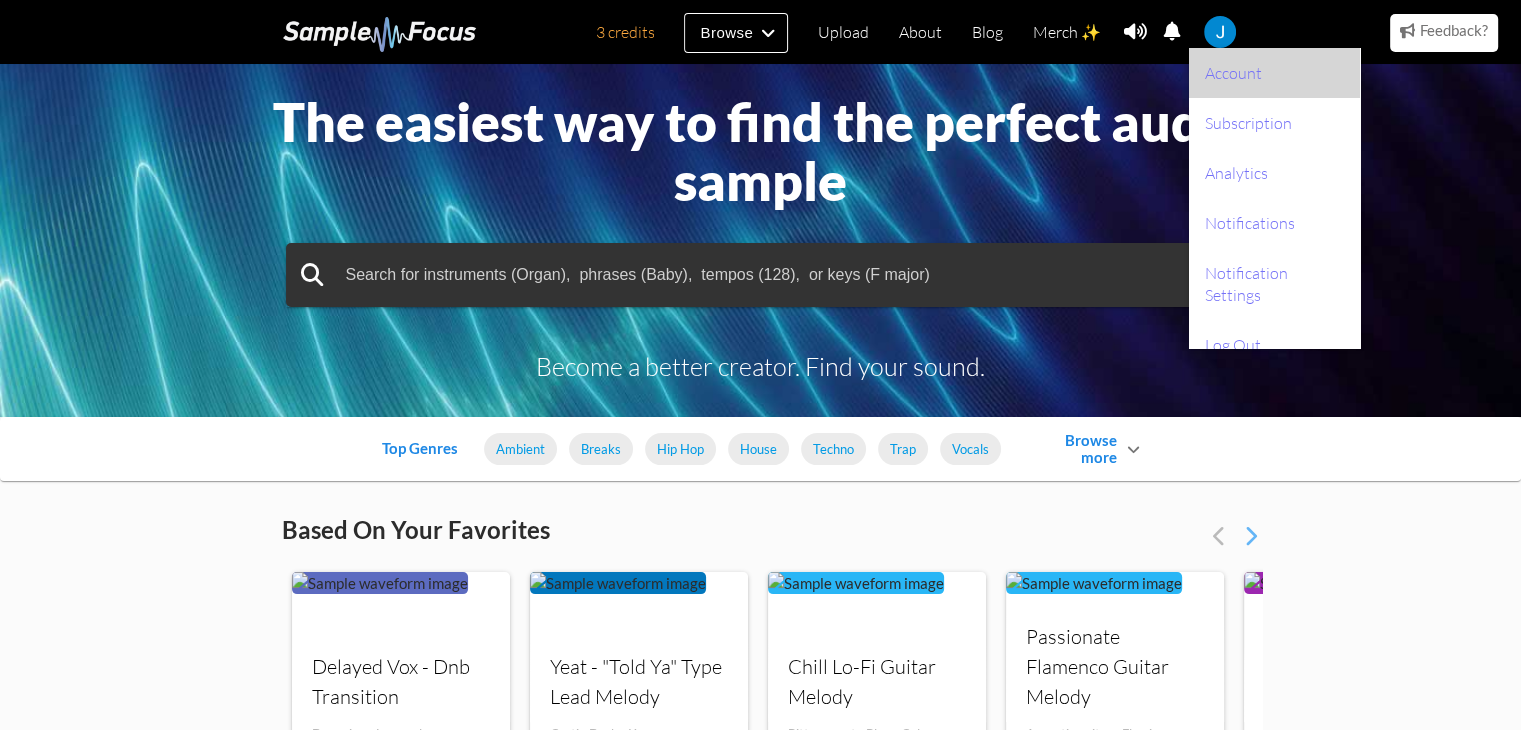 click on "Account" at bounding box center (1274, 73) 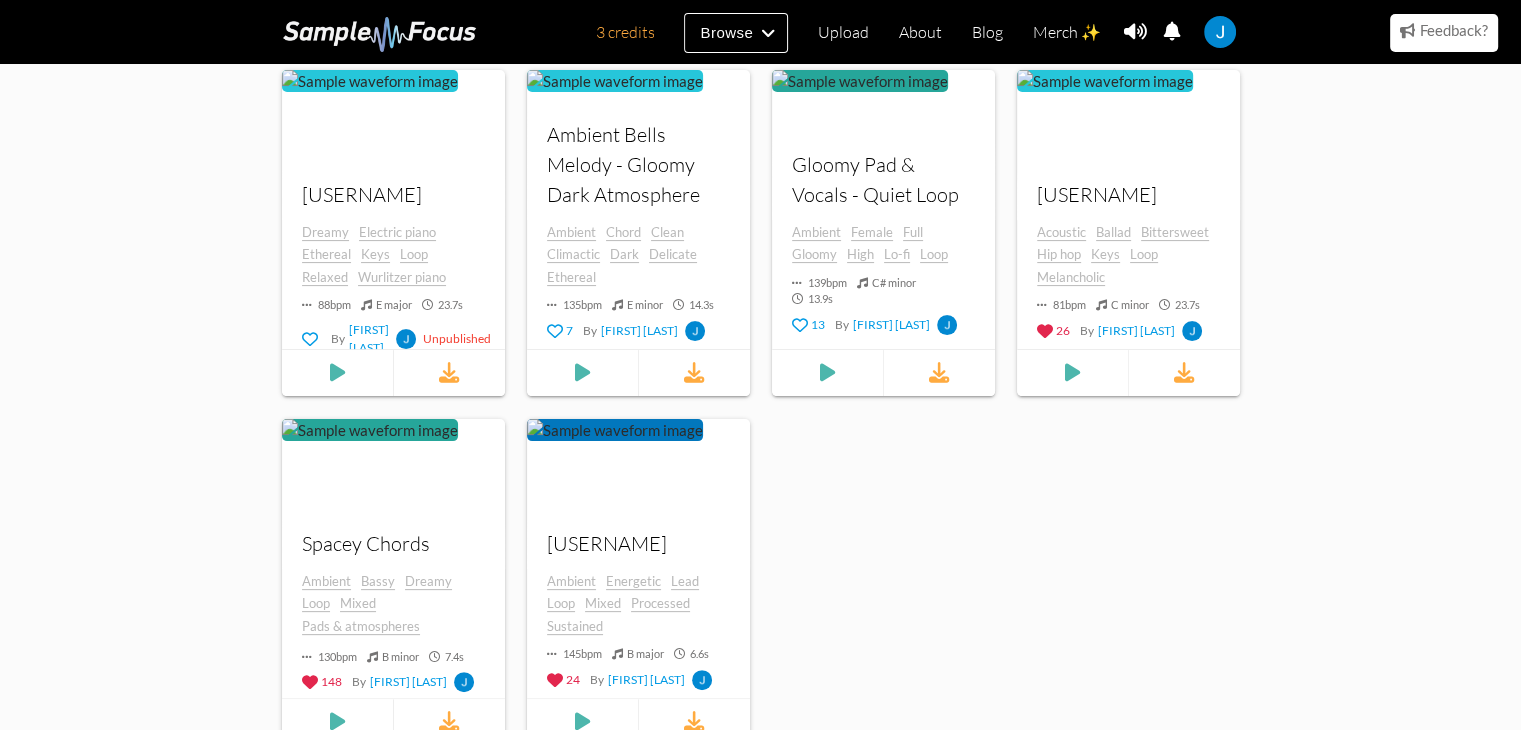 scroll, scrollTop: 448, scrollLeft: 0, axis: vertical 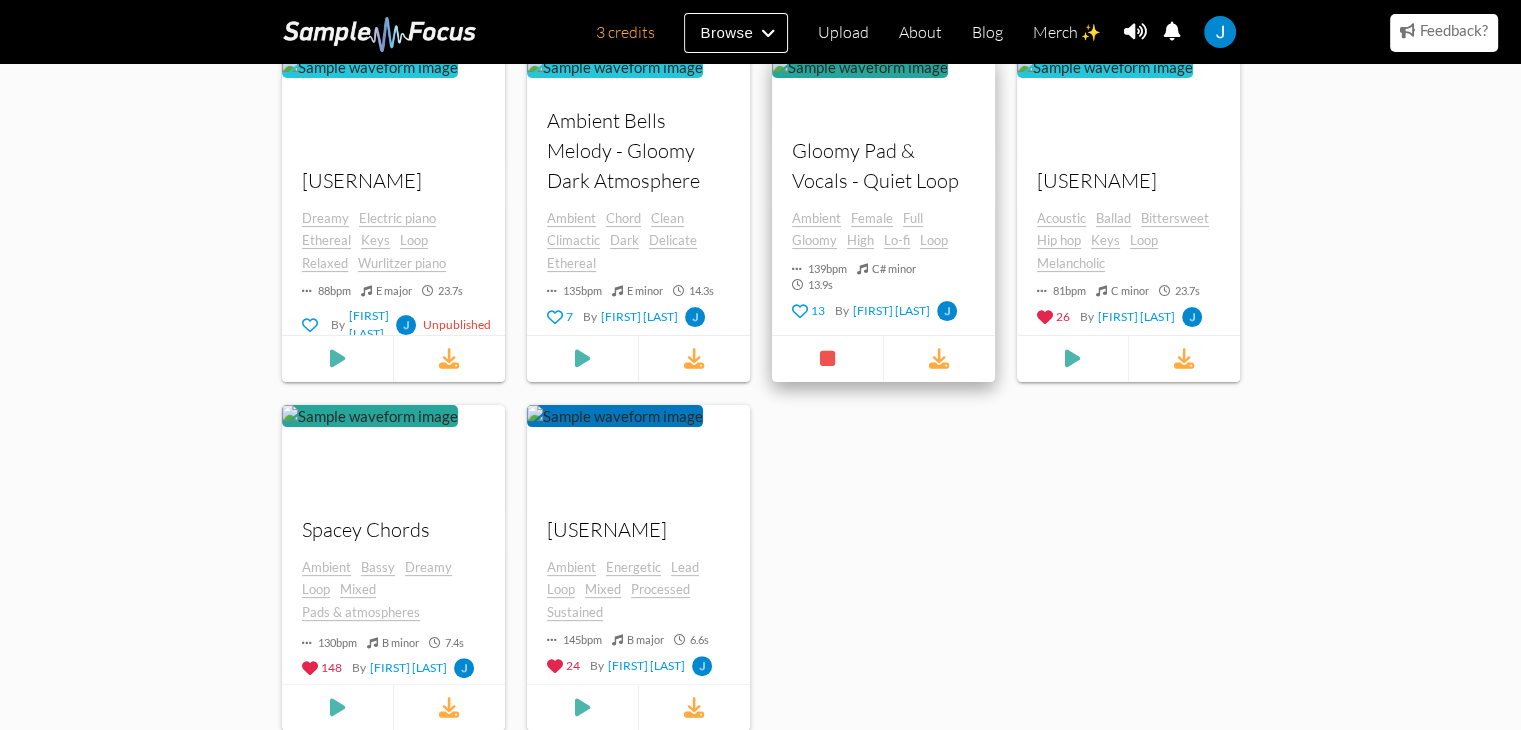 click on "Gloomy Pad & Vocals - Quiet Loop" at bounding box center [883, 165] 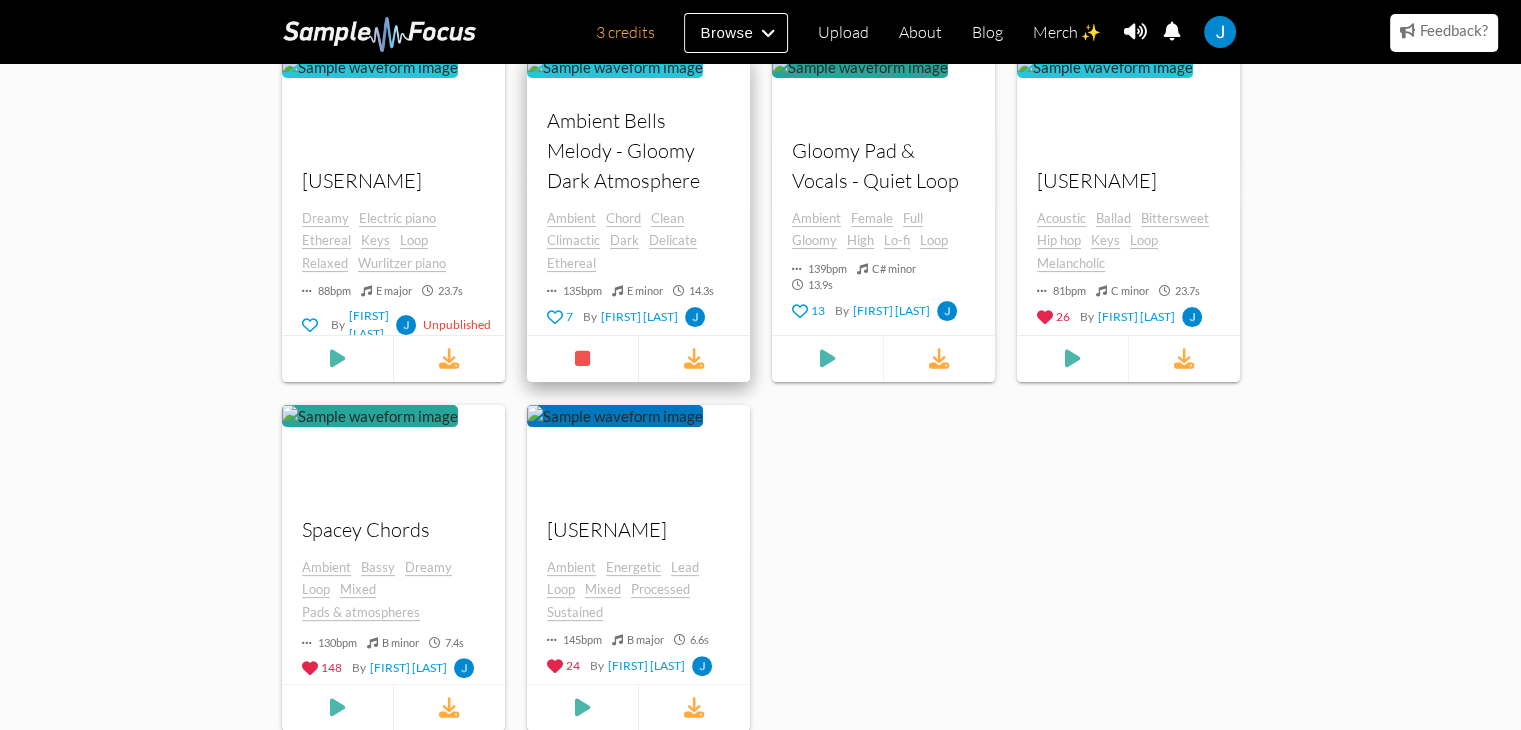click on "Ambient Bells Melody - Gloomy Dark Atmosphere" at bounding box center (638, 150) 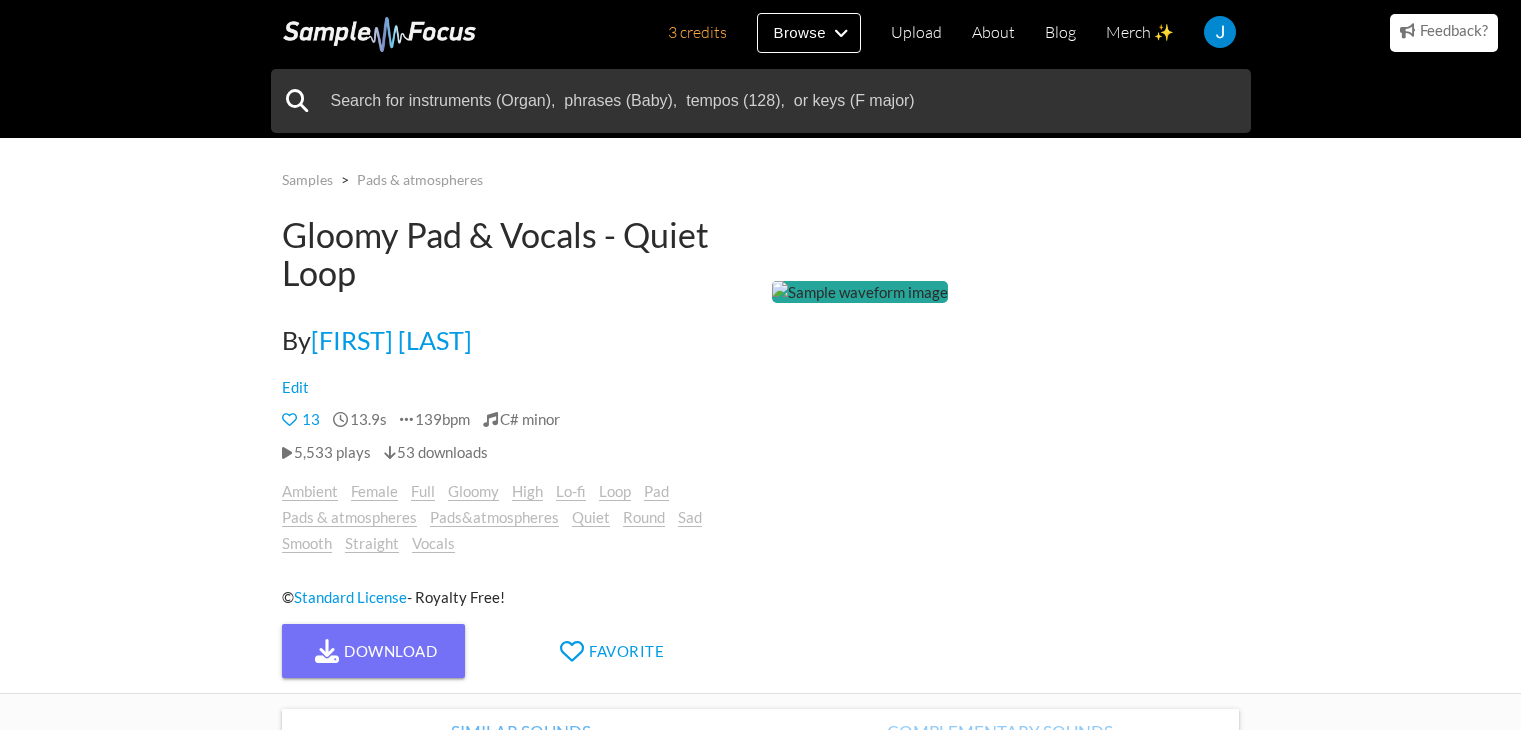 scroll, scrollTop: 0, scrollLeft: 0, axis: both 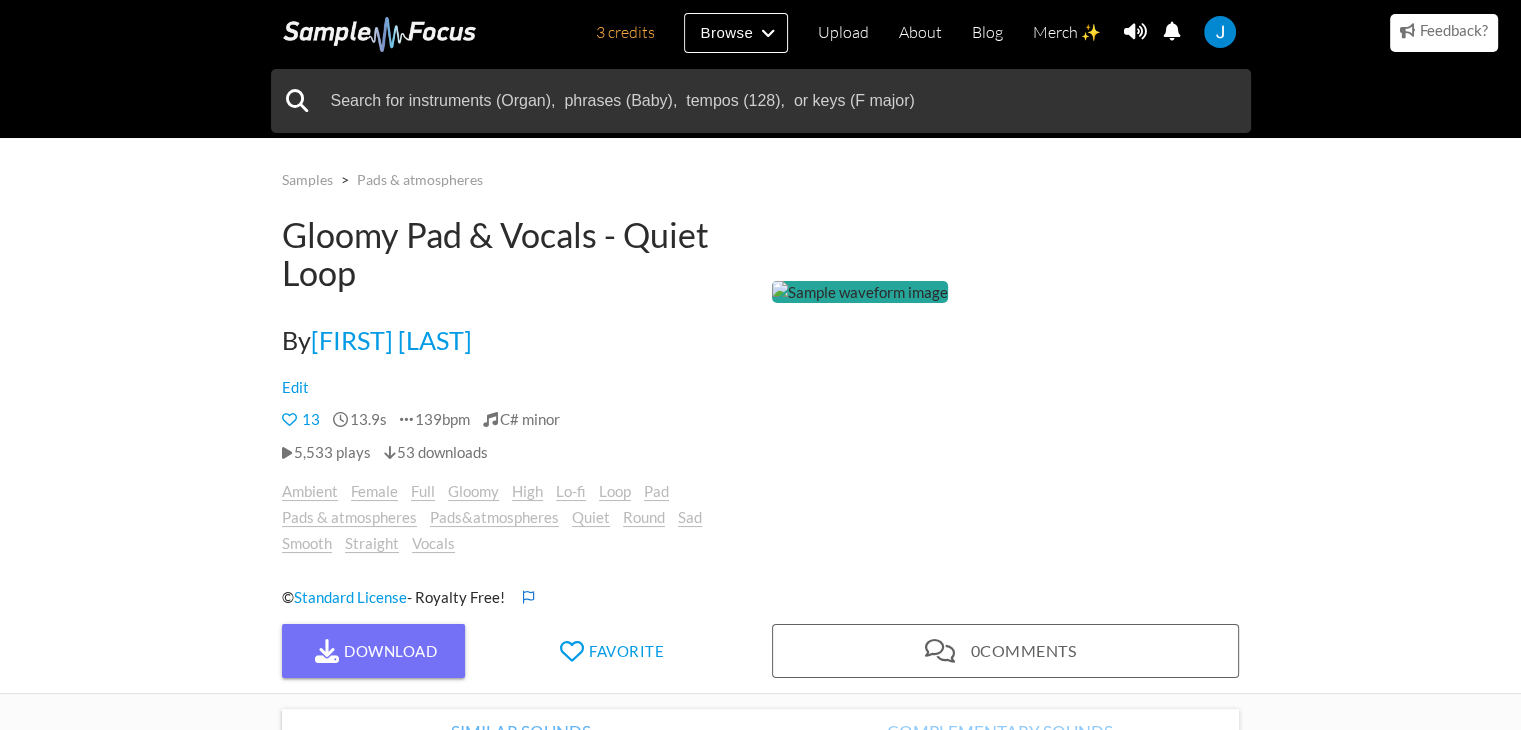 click at bounding box center (860, 292) 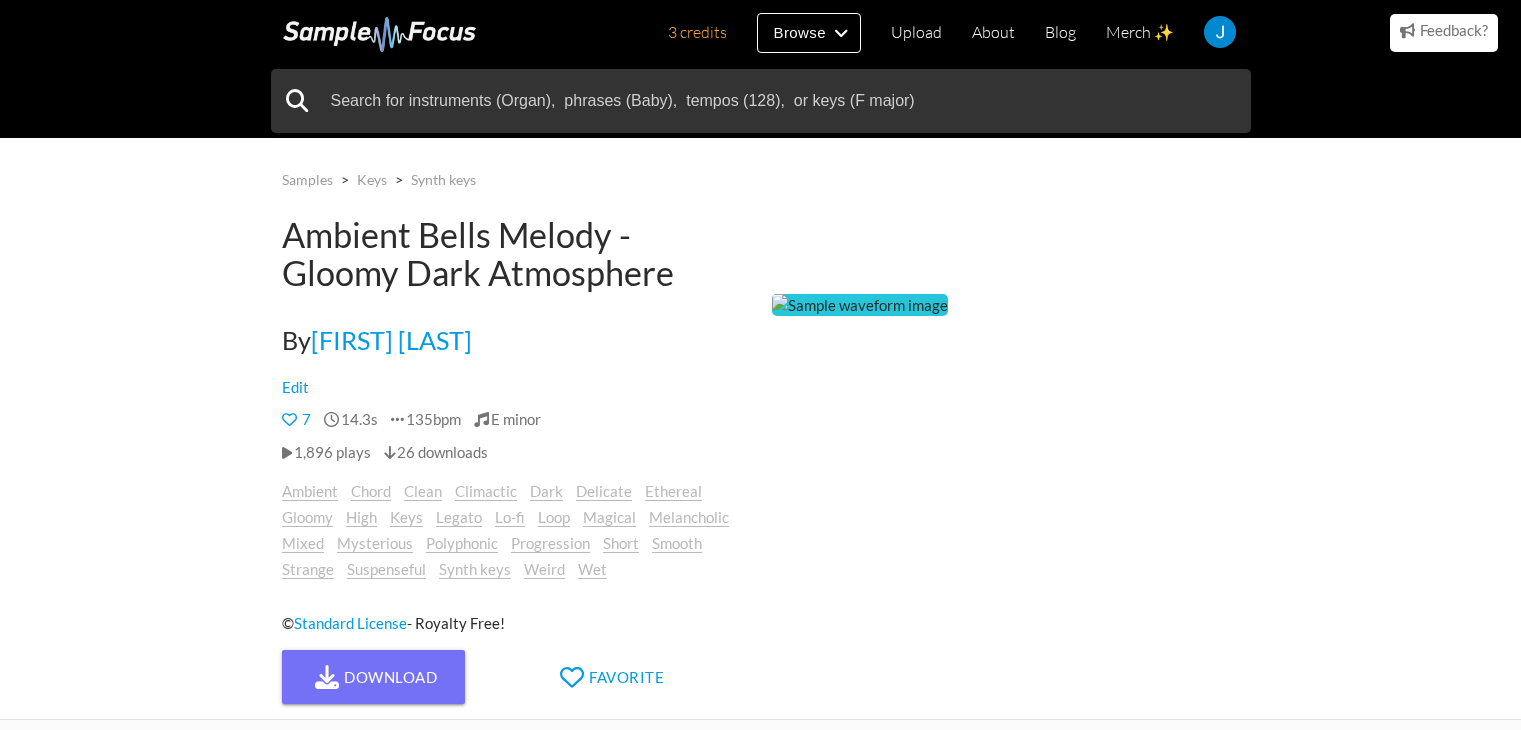 scroll, scrollTop: 0, scrollLeft: 0, axis: both 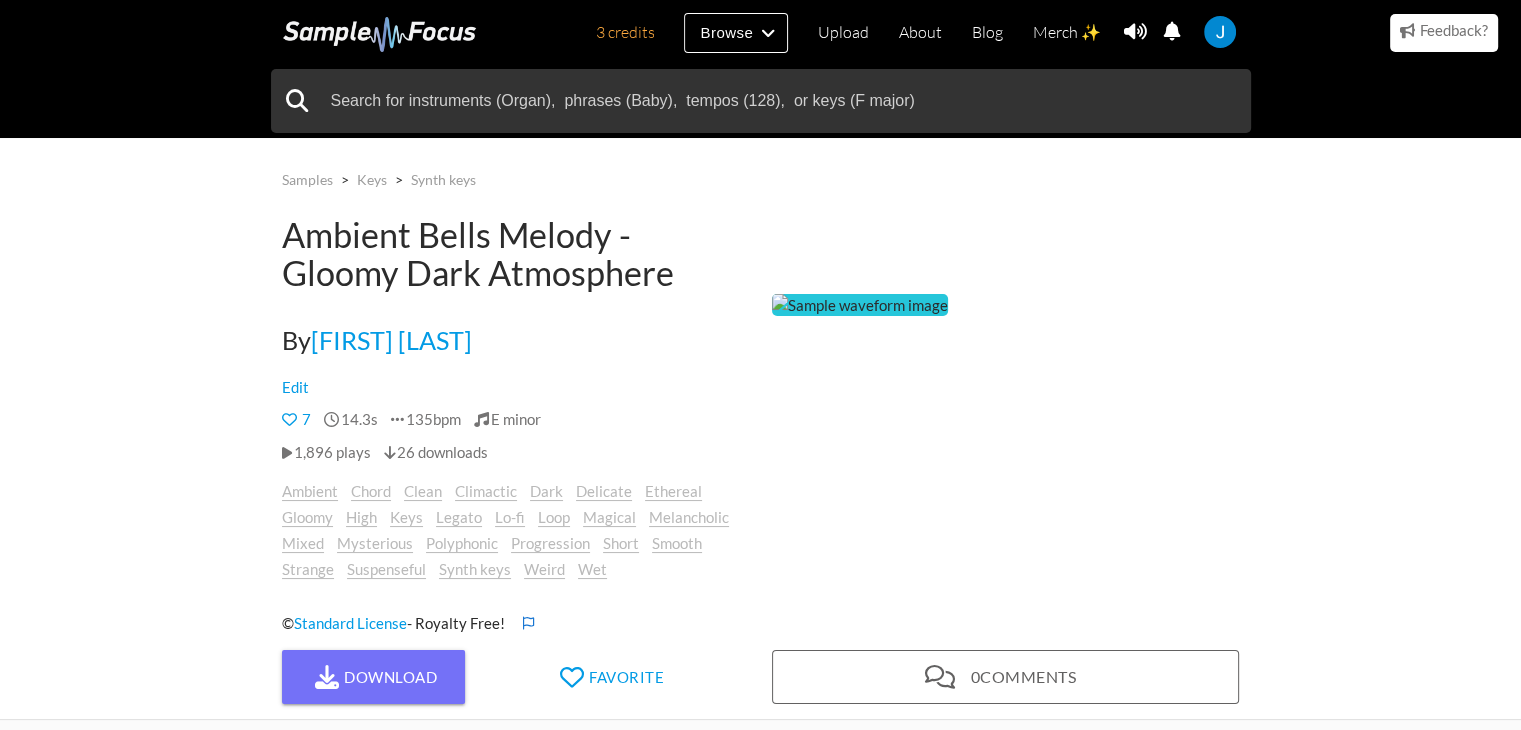 drag, startPoint x: 884, startPoint y: 413, endPoint x: 710, endPoint y: 329, distance: 193.2149 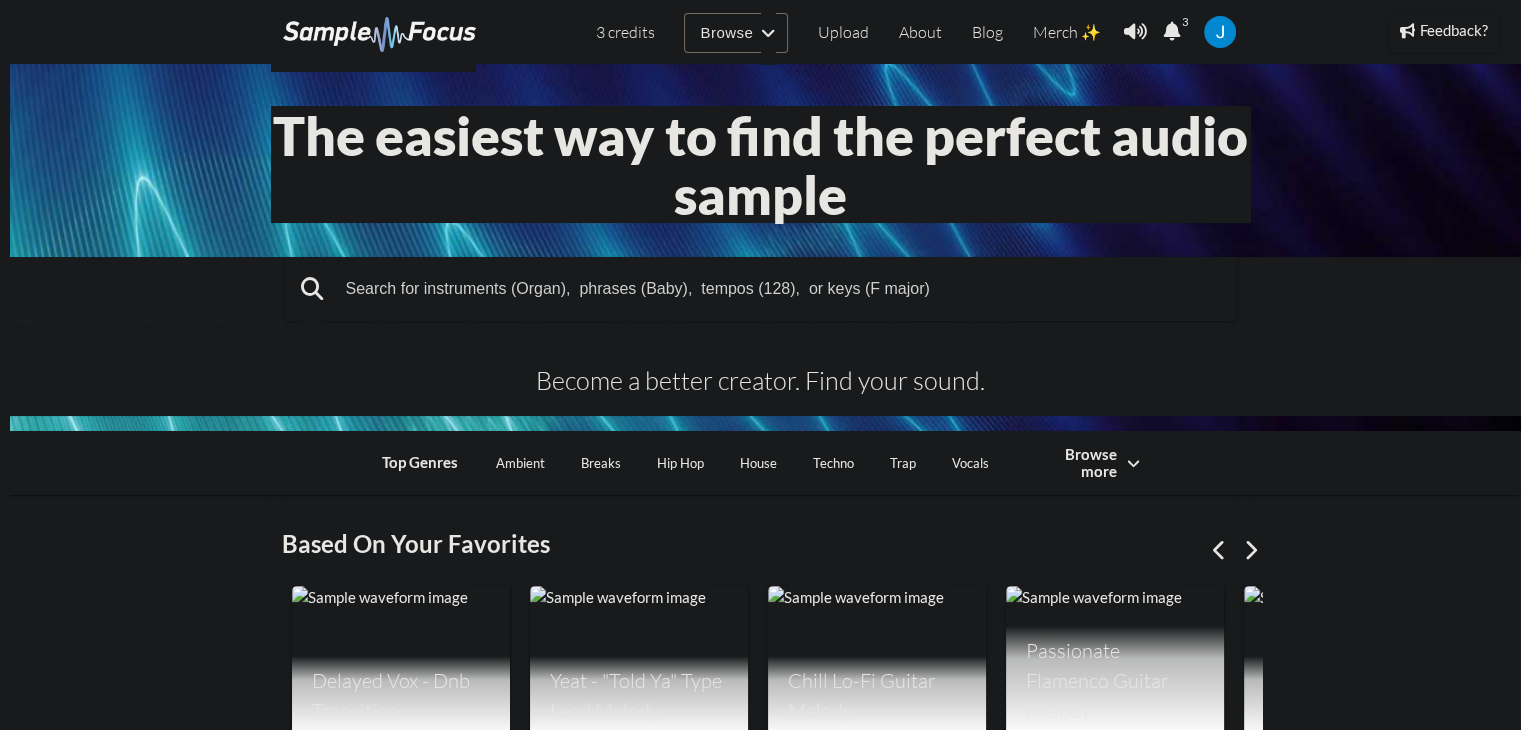 scroll, scrollTop: 86, scrollLeft: 0, axis: vertical 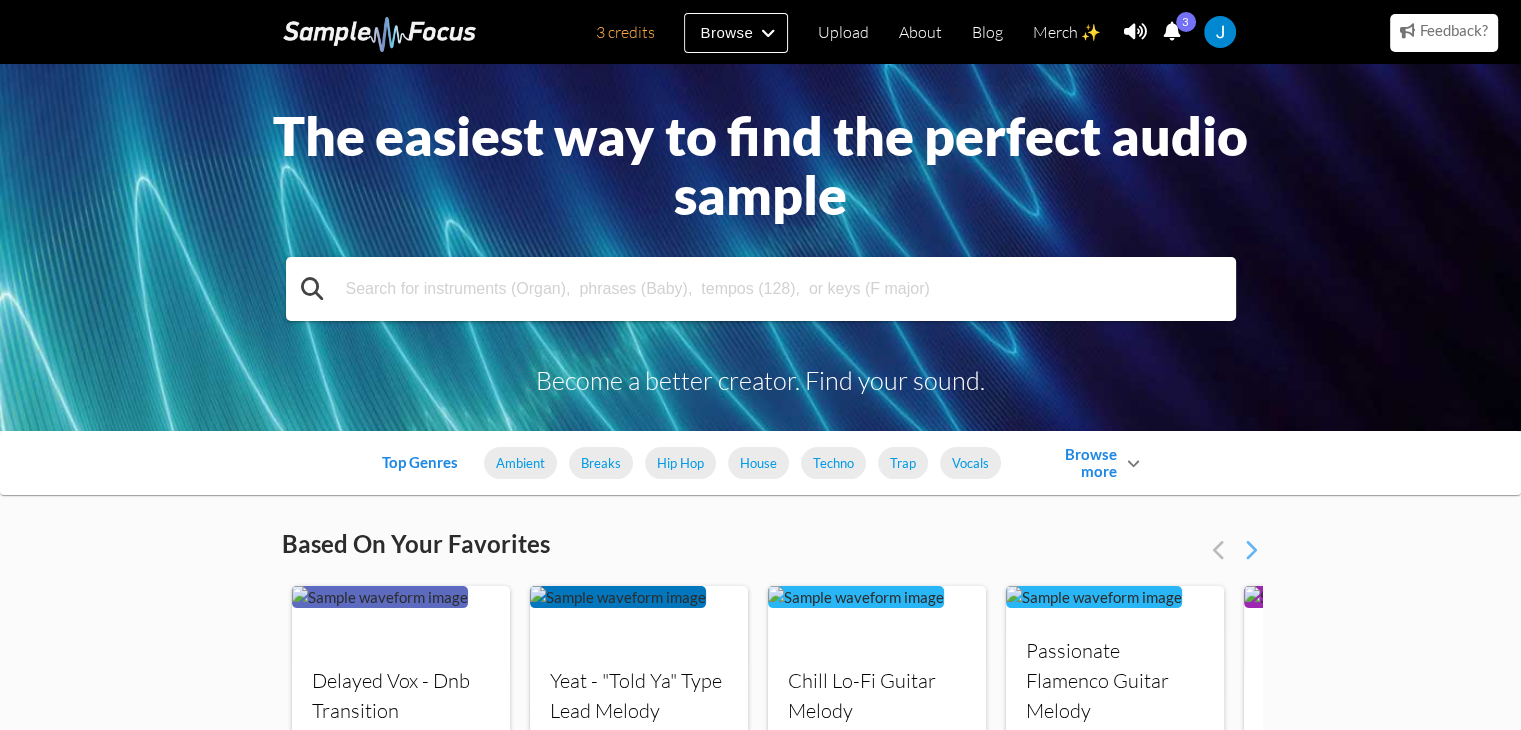 click at bounding box center [761, 289] 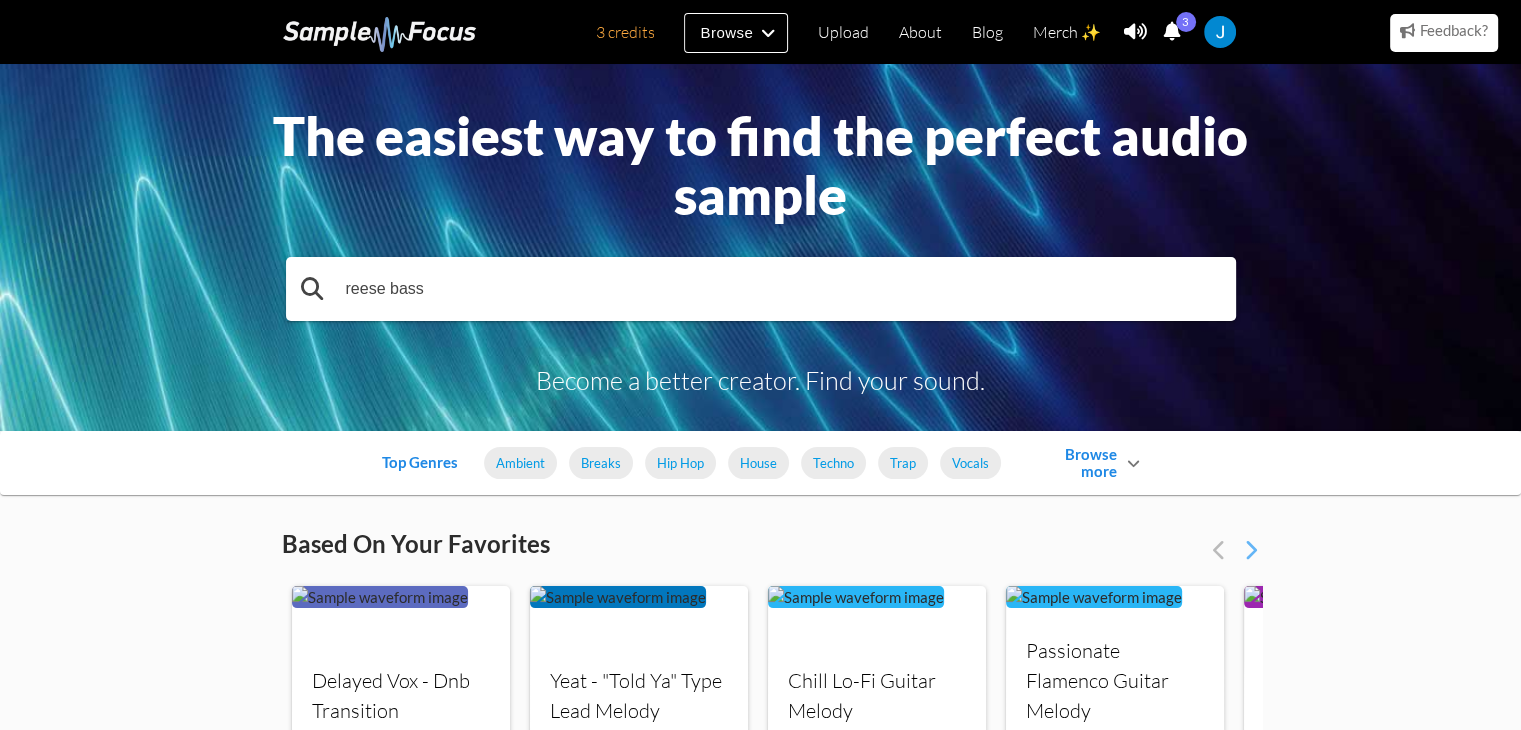 type on "reese bass" 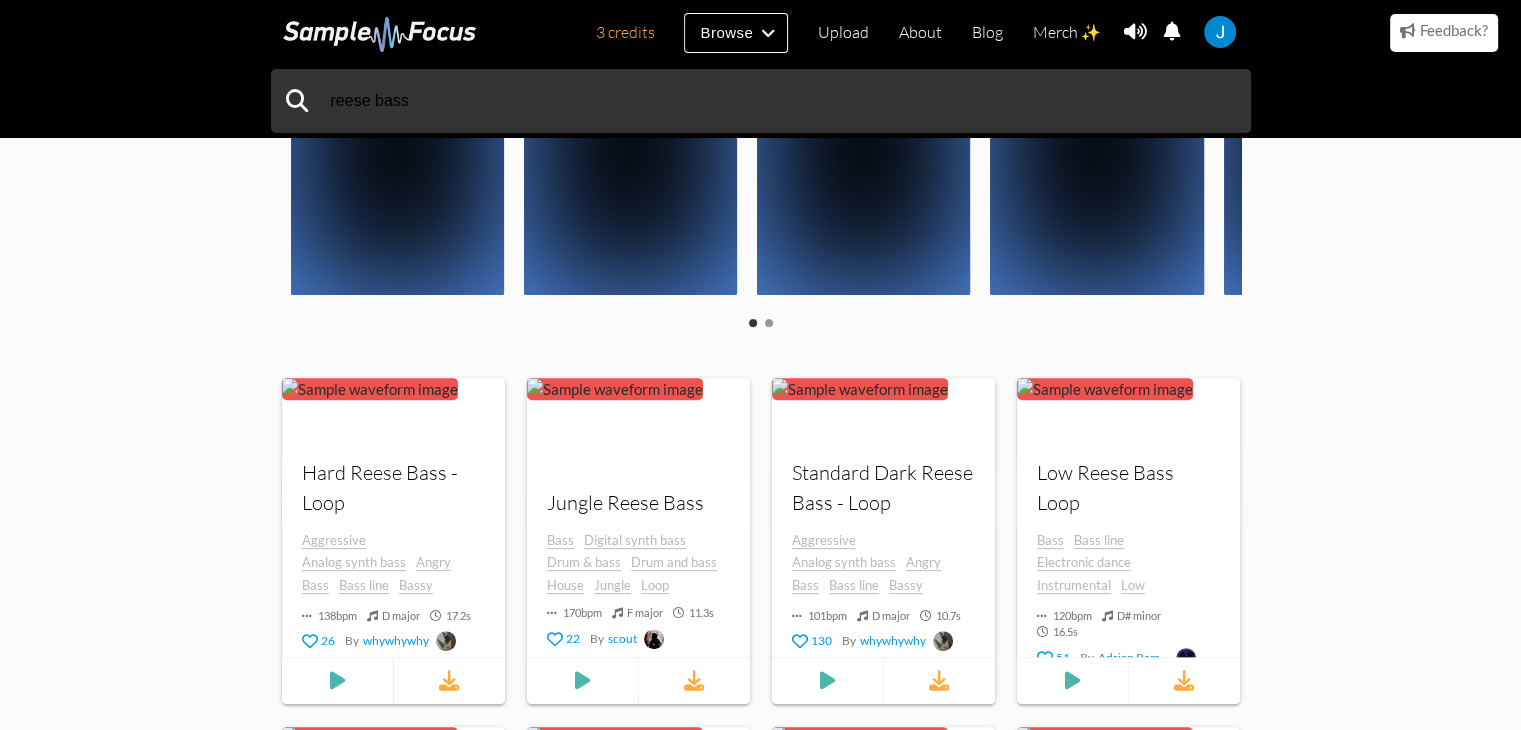 scroll, scrollTop: 575, scrollLeft: 0, axis: vertical 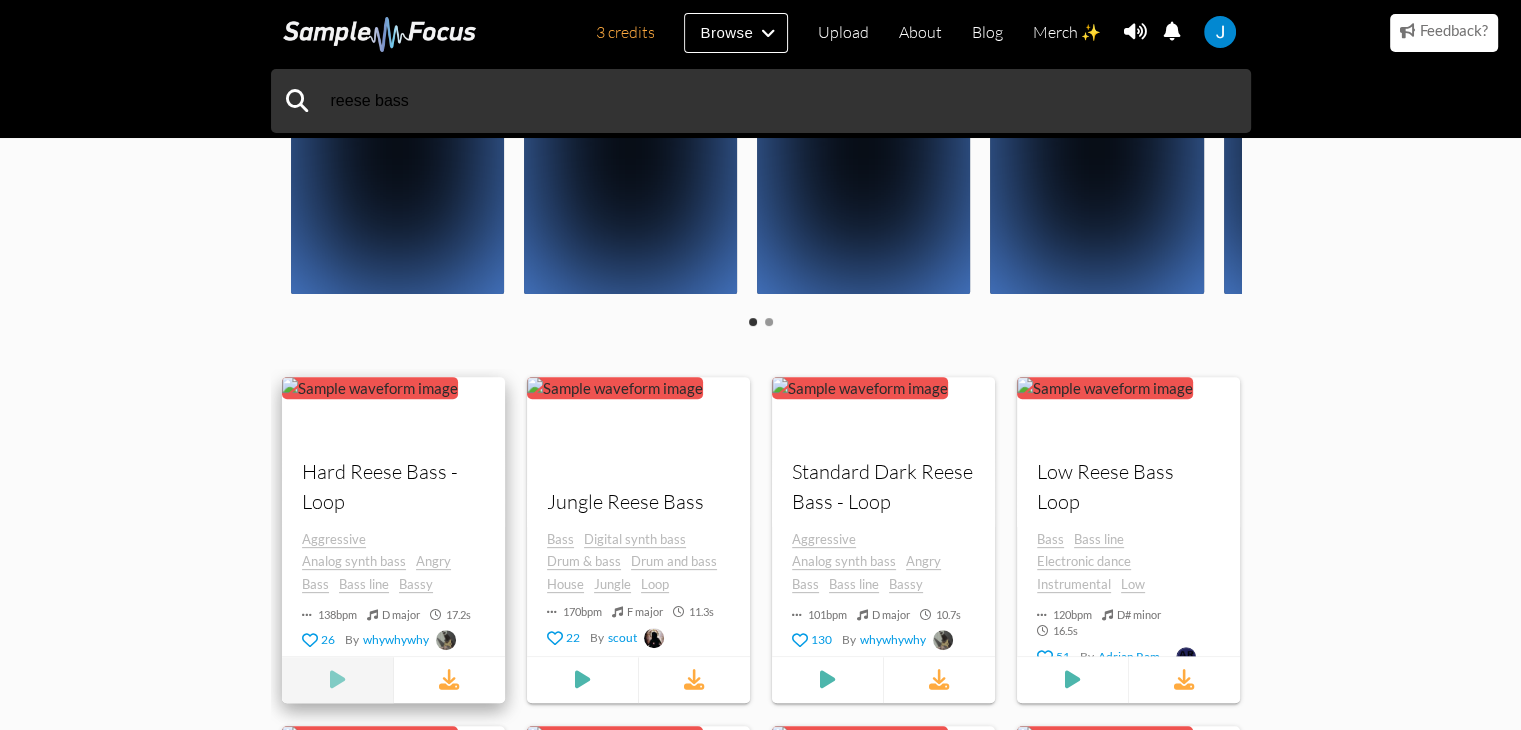 click at bounding box center [337, 680] 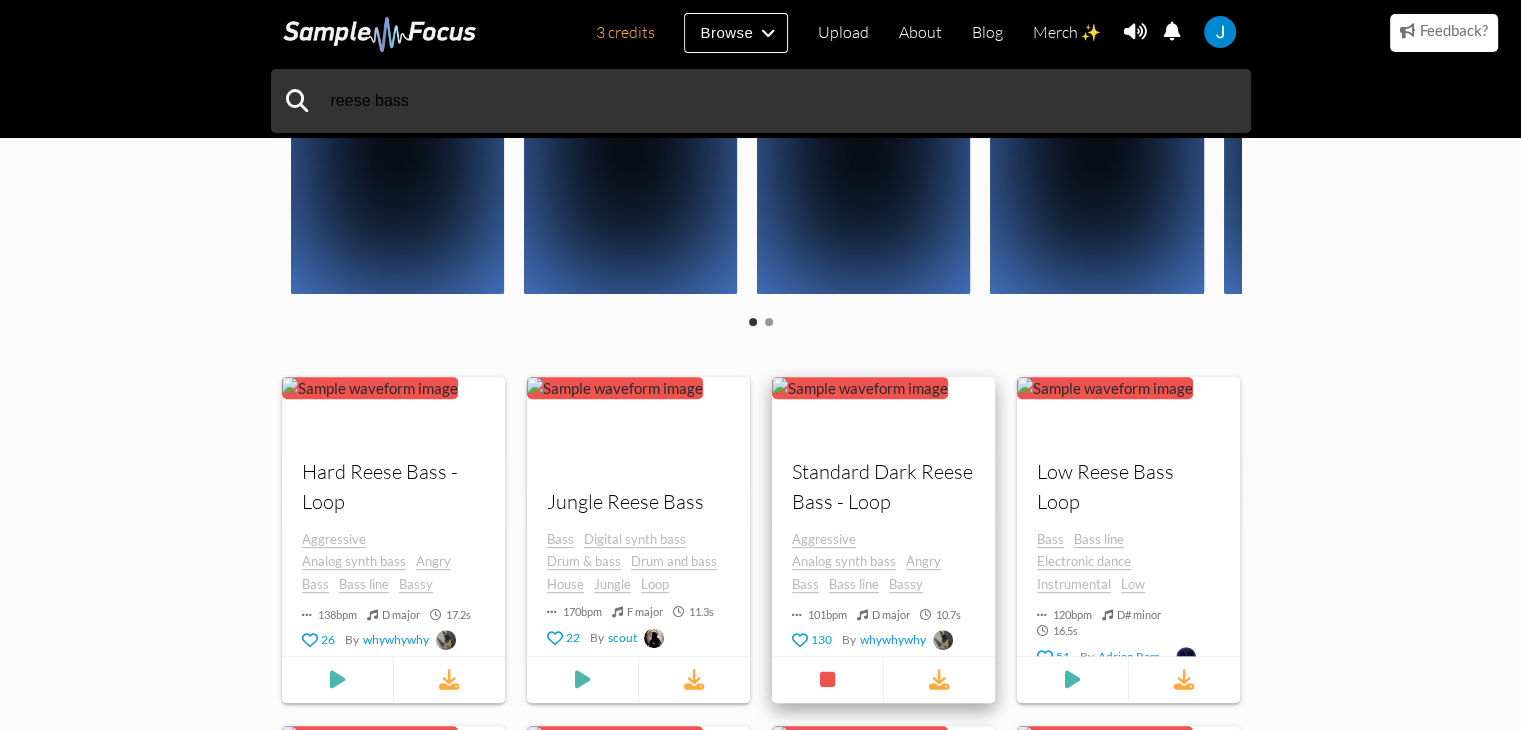 scroll, scrollTop: 600, scrollLeft: 0, axis: vertical 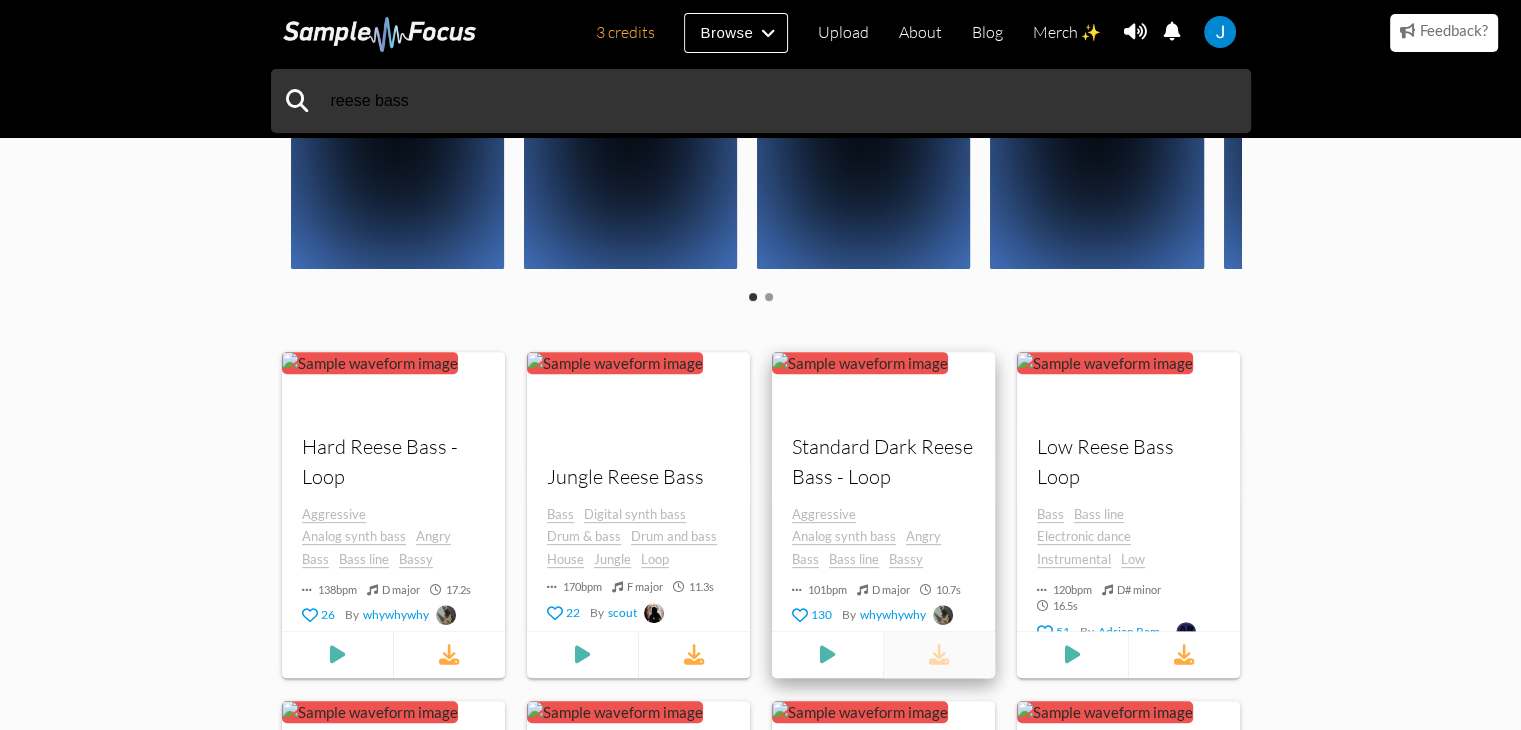 click at bounding box center (938, 655) 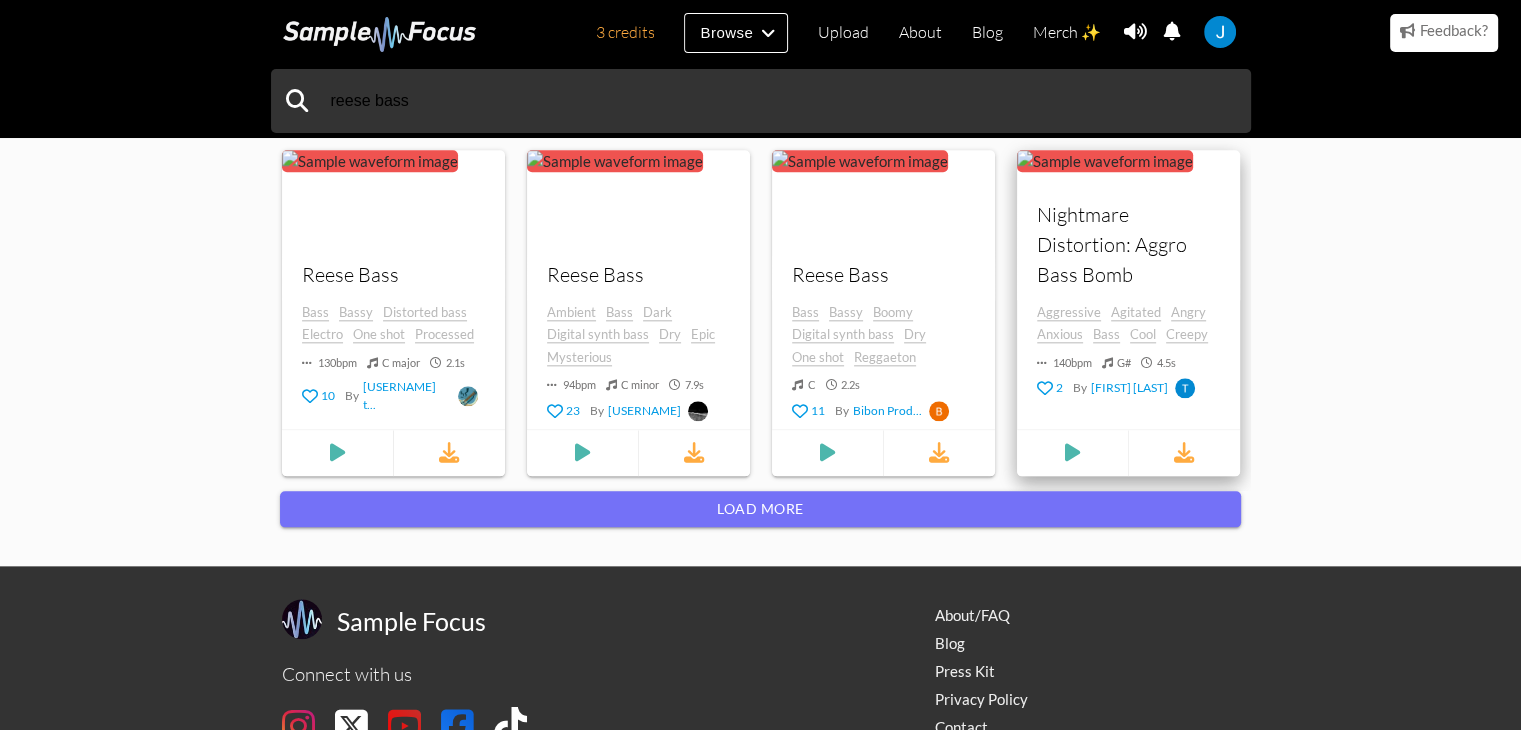 scroll, scrollTop: 2196, scrollLeft: 0, axis: vertical 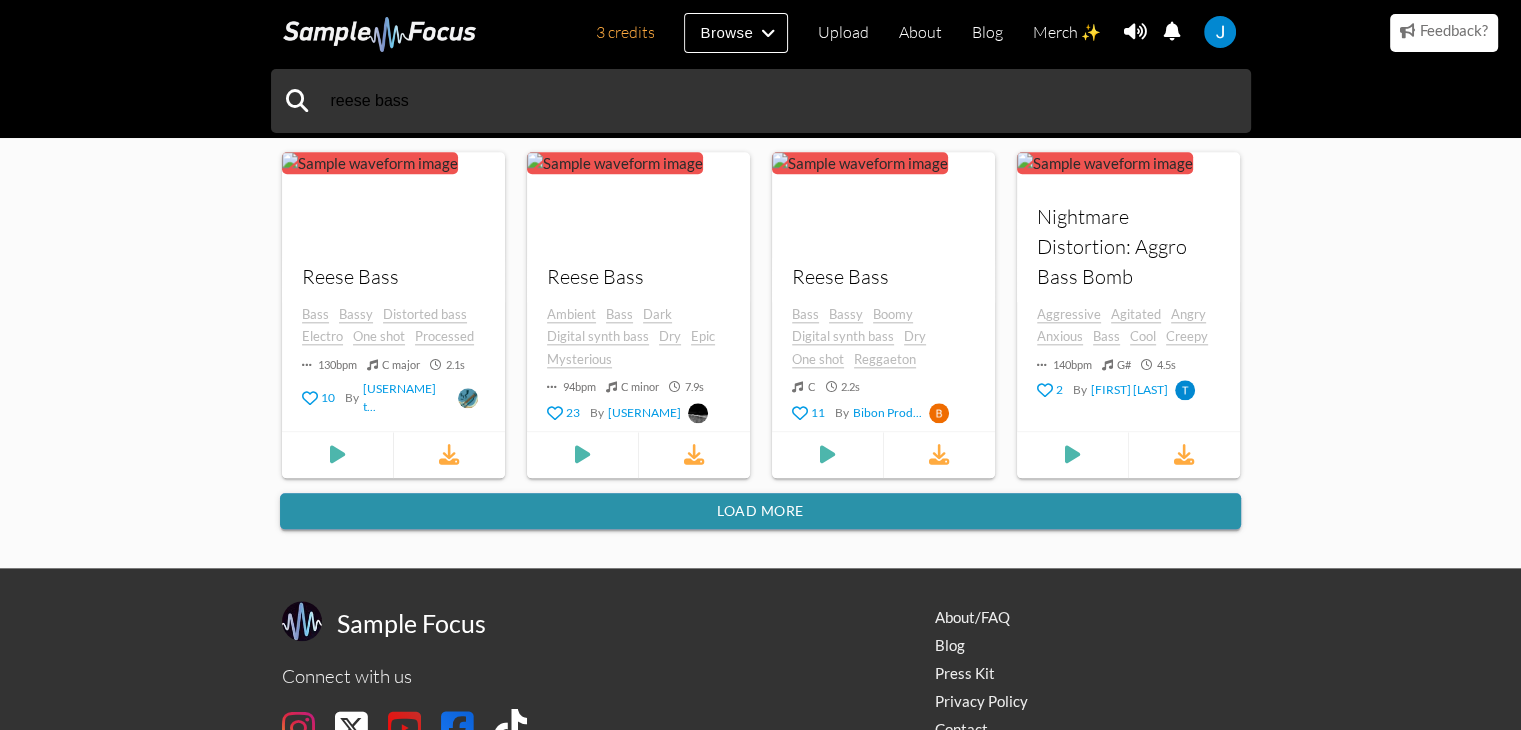 click on "Load more" at bounding box center (760, 511) 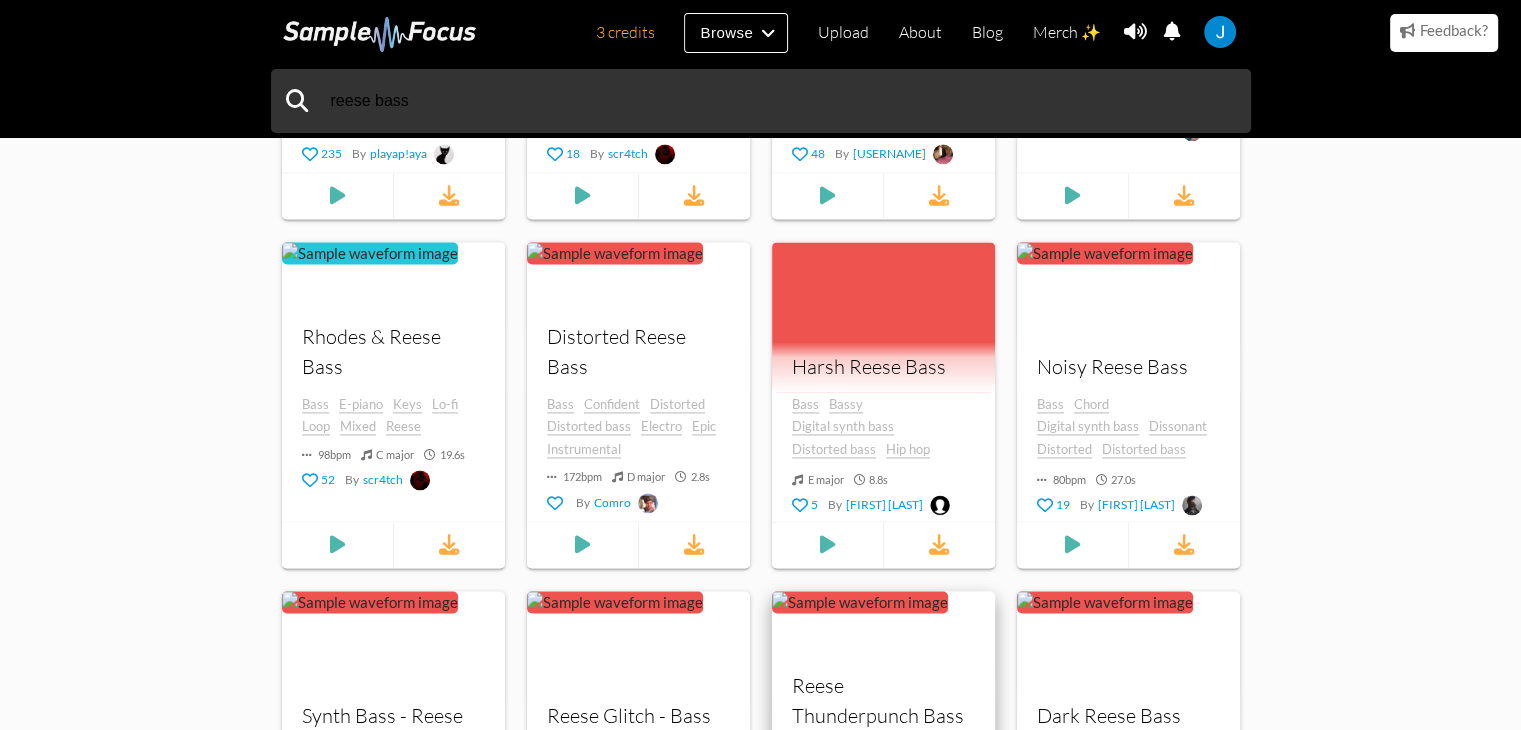 scroll, scrollTop: 2886, scrollLeft: 0, axis: vertical 